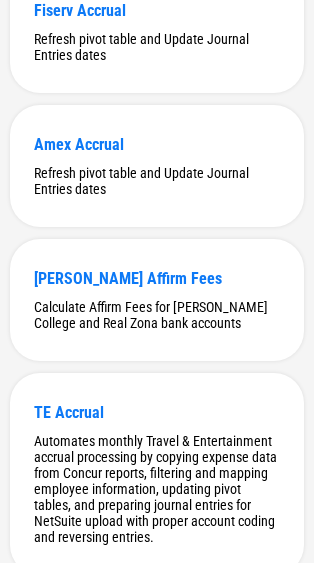 scroll, scrollTop: 684, scrollLeft: 0, axis: vertical 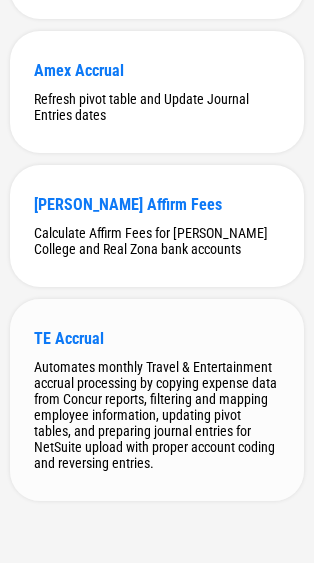 click on "TE Accrual" at bounding box center [157, 338] 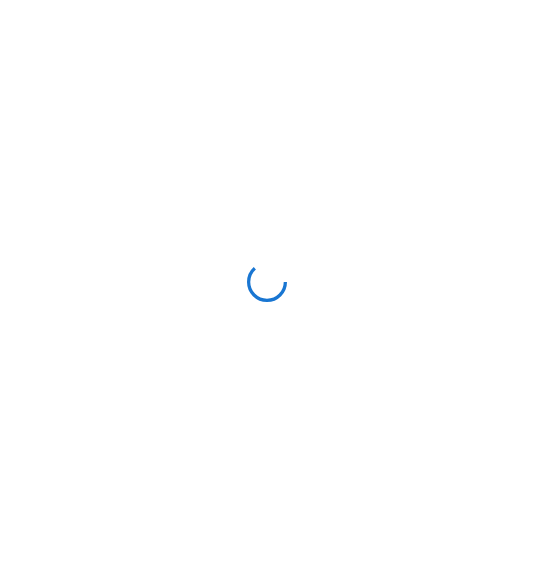 scroll, scrollTop: 0, scrollLeft: 0, axis: both 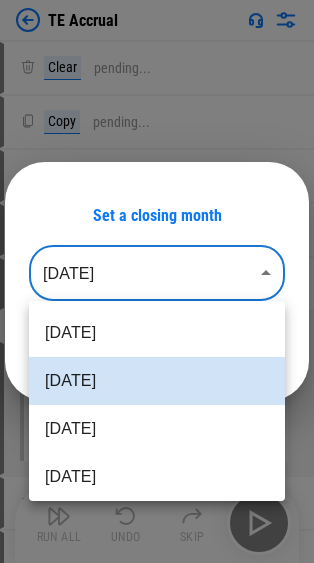 click on "TE Accrual  Clear pending... Copy pending... Paste pending... Auto Fill pending... Update pending... TE_Accrual_-_April_2025.xlsx Manual Change Required Complete the rest of the row, then press "Done" 0 Values Set filter pending... Apply Filter pending... Clear pending... Copy pending... Paste pending... Set filter pending... Apply Filter pending... Remove Rows pending... Clear All Filters pending... Remove filter pending... Refresh Pivot Table pending... Manual Change Required Please make sure all the rows are expanded in the pivot table. Clear pending... Update pending... Update pending... Update pending... Update pending... Update pending... Copy pending... Paste Values pending... Paste Values pending... Copy pending... Paste pending... Copy pending... Paste pending... Copy pending... Paste pending... Copy pending... Paste Values pending... Update pending... Auto Fill pending... Copy pending... Paste Values pending... Update pending... Auto Fill pending... Flow End Run All Undo Skip
[DATE]" at bounding box center (157, 281) 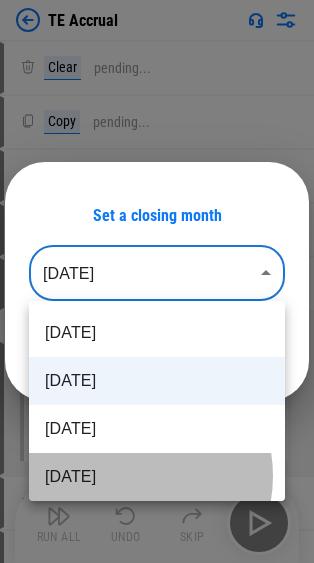 click on "Apr 2025" at bounding box center (157, 477) 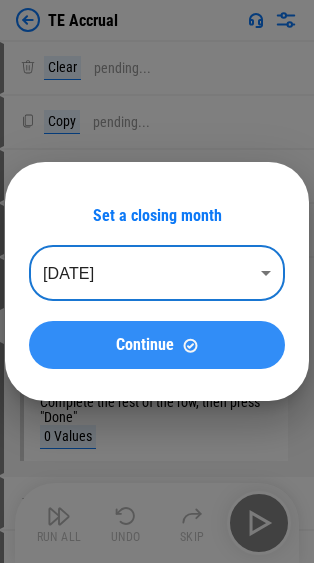 click on "Continue" at bounding box center (145, 345) 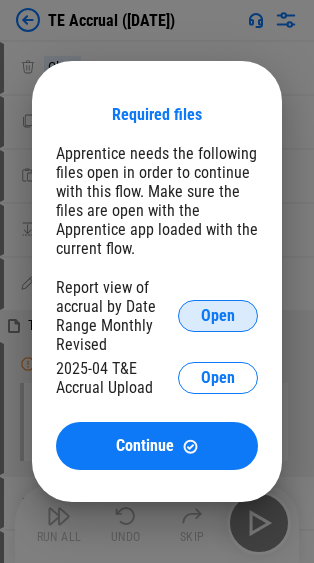 click on "Open" at bounding box center (218, 316) 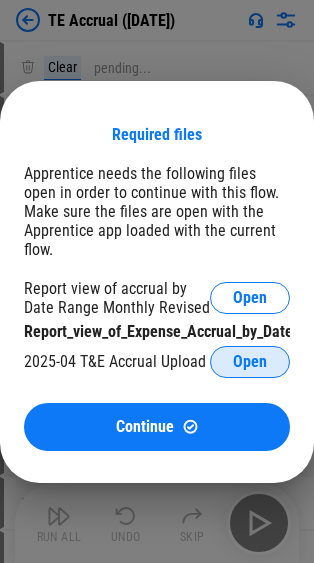 click on "Open" at bounding box center [250, 362] 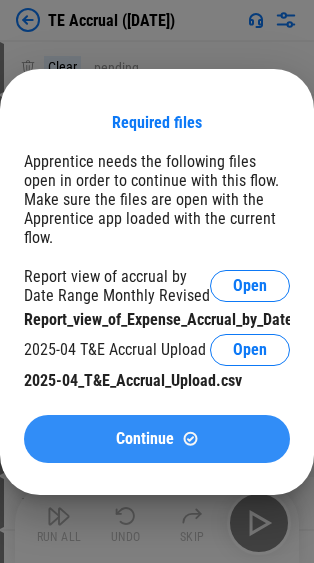 click on "Continue" at bounding box center [157, 439] 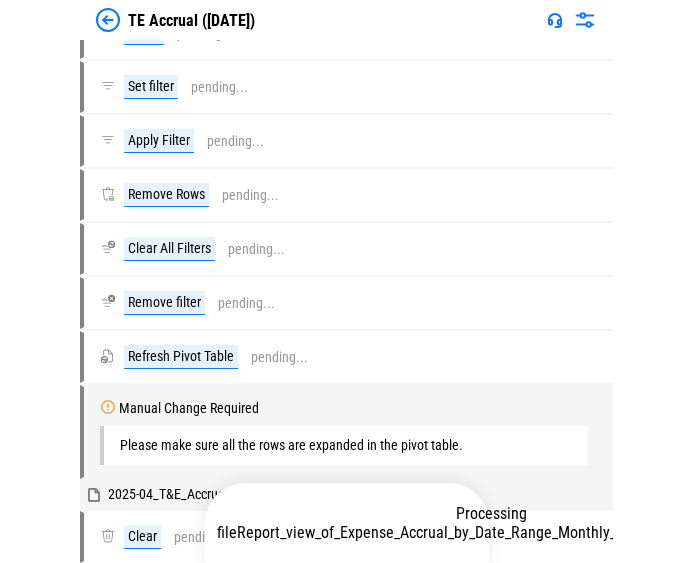 scroll, scrollTop: 682, scrollLeft: 0, axis: vertical 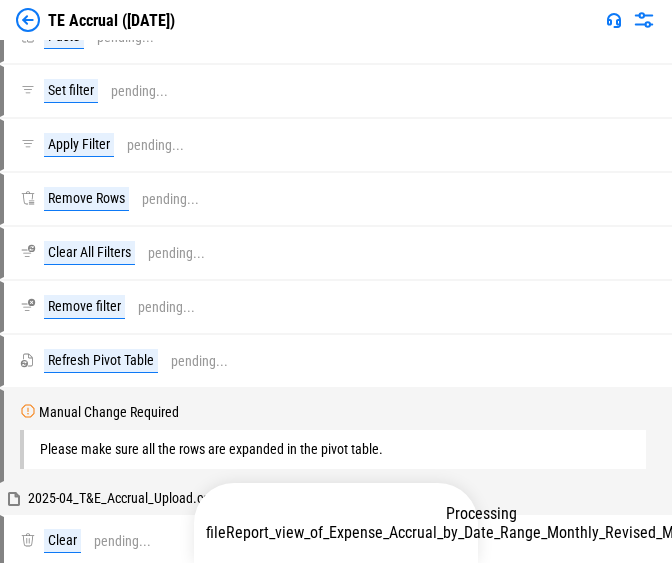 click on "Report_view_of_Expense_Accrual_by_Date_Range_Monthly_Revised_May_2024.xlsx" at bounding box center [491, 532] 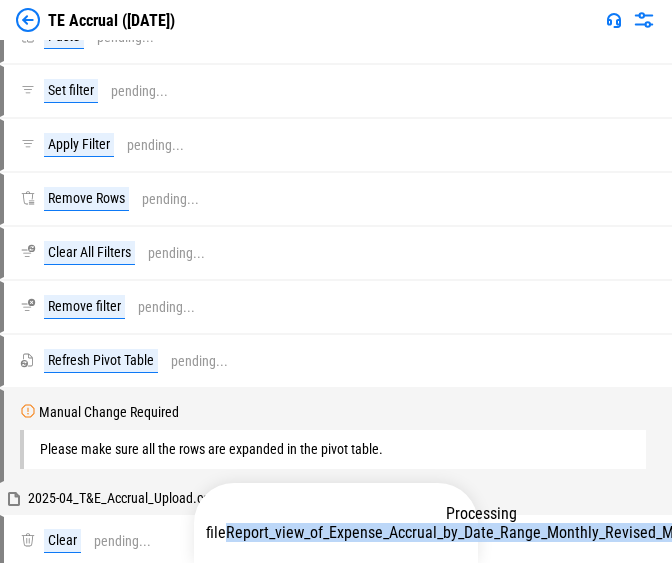 click on "Report_view_of_Expense_Accrual_by_Date_Range_Monthly_Revised_May_2024.xlsx" at bounding box center [491, 532] 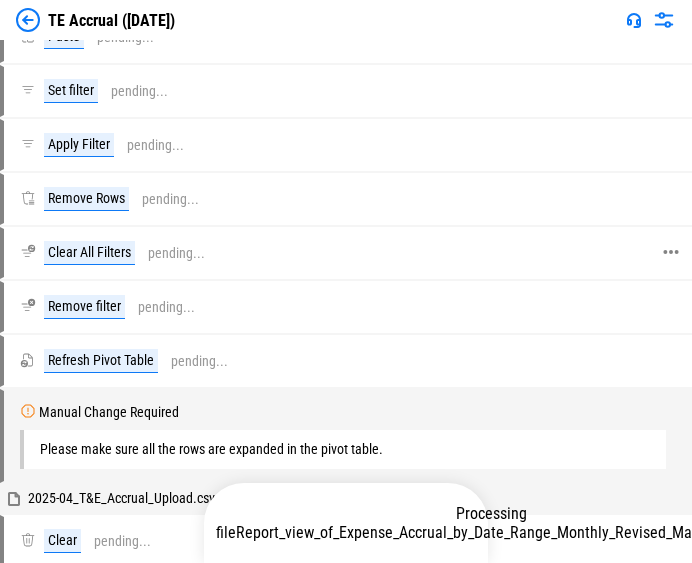 click on "Clear All Filters pending..." at bounding box center (343, 253) 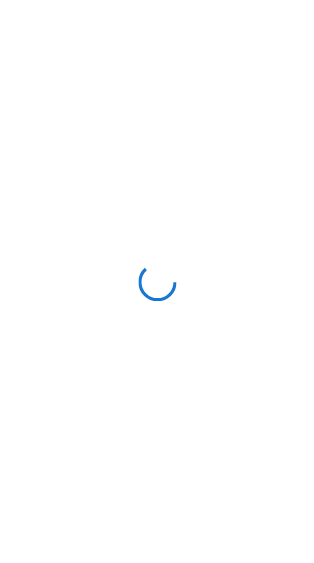 scroll, scrollTop: 0, scrollLeft: 0, axis: both 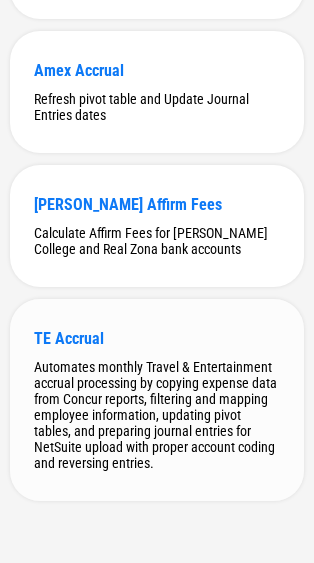 click on "TE Accrual" at bounding box center (157, 338) 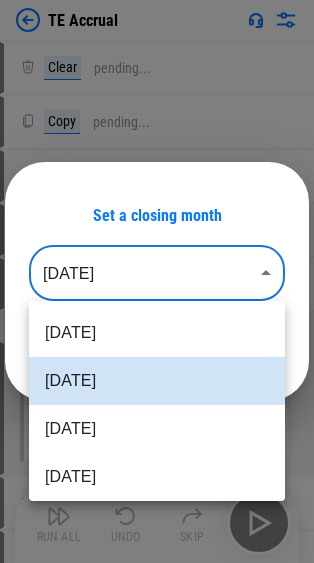 click on "TE Accrual  Clear pending... Copy pending... Paste pending... Auto Fill pending... Update pending... 2025-04_T&E_Accrual_Upload.csv Manual Change Required Complete the rest of the row, then press "Done" 0 Values Set filter pending... Apply Filter pending... Clear pending... Copy pending... Paste pending... Set filter pending... Apply Filter pending... Remove Rows pending... Clear All Filters pending... Remove filter pending... Refresh Pivot Table pending... Manual Change Required Please make sure all the rows are expanded in the pivot table. Clear pending... Update pending... Update pending... Update pending... Update pending... Update pending... Copy pending... Paste Values pending... Paste Values pending... Copy pending... Paste pending... Copy pending... Paste pending... Copy pending... Paste pending... Copy pending... Paste Values pending... Update pending... Auto Fill pending... Copy pending... Paste Values pending... Update pending... Auto Fill pending... Flow End Run All Undo Skip
​" at bounding box center [157, 281] 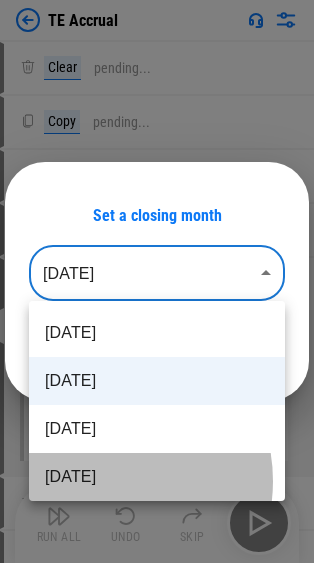 click on "Apr 2025" at bounding box center [157, 477] 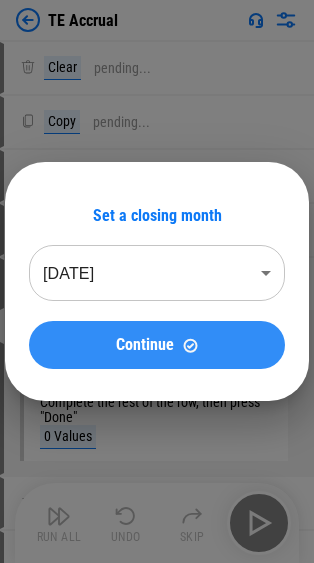 click on "Continue" at bounding box center (157, 345) 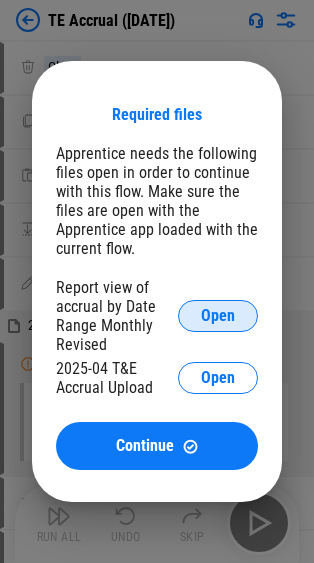 click on "Open" at bounding box center (218, 316) 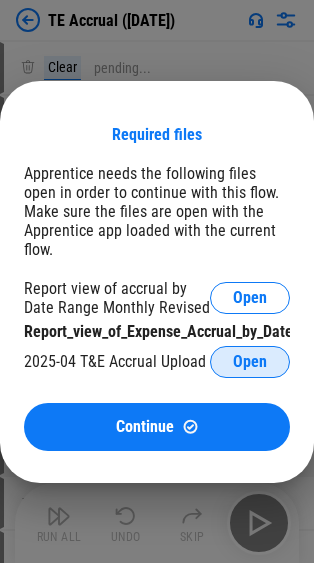 click on "Open" at bounding box center [250, 362] 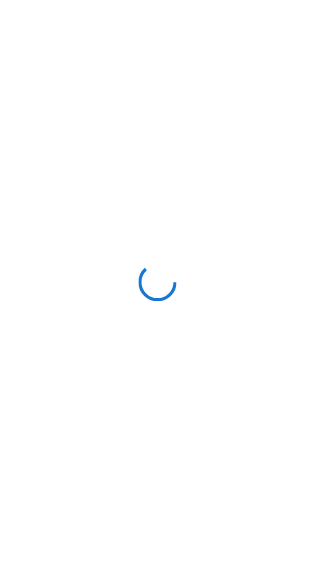 scroll, scrollTop: 0, scrollLeft: 0, axis: both 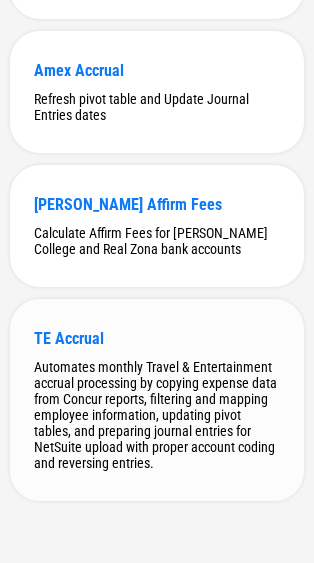 click on "TE Accrual Automates monthly Travel & Entertainment accrual processing by copying expense data from Concur reports, filtering and mapping employee information, updating pivot tables, and preparing journal entries for NetSuite upload with proper account coding and reversing entries." at bounding box center [157, 400] 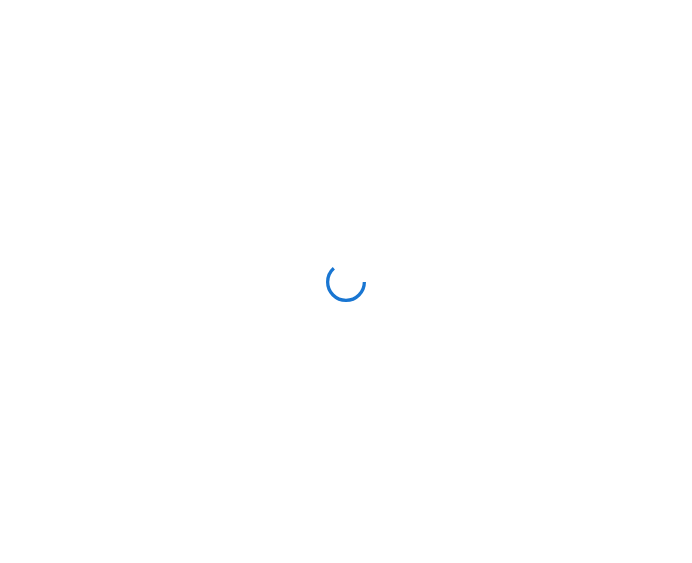 scroll, scrollTop: 0, scrollLeft: 0, axis: both 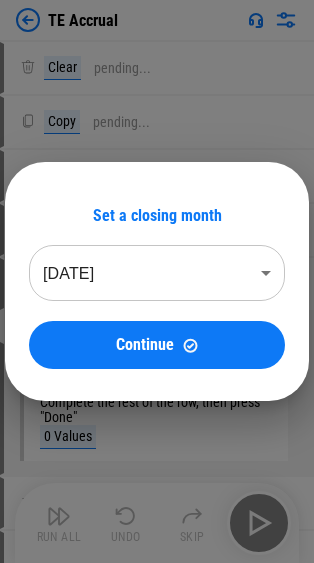 click on "TE Accrual  Clear pending... Copy pending... Paste pending... Auto Fill pending... Update pending... TE_Accrual_-_April_2025.xlsx Manual Change Required Complete the rest of the row, then press "Done" 0 Values Set filter pending... Apply Filter pending... Clear pending... Copy pending... Paste pending... Set filter pending... Apply Filter pending... Remove Rows pending... Clear All Filters pending... Remove filter pending... Refresh Pivot Table pending... Manual Change Required Please make sure all the rows are expanded in the pivot table. Clear pending... Update pending... Update pending... Update pending... Update pending... Update pending... Copy pending... Paste Values pending... Paste Values pending... Copy pending... Paste pending... Copy pending... Paste pending... Copy pending... Paste pending... Copy pending... Paste Values pending... Update pending... Auto Fill pending... Copy pending... Paste Values pending... Update pending... Auto Fill pending... Flow End Run All Undo Skip
Jun 2025" at bounding box center (157, 281) 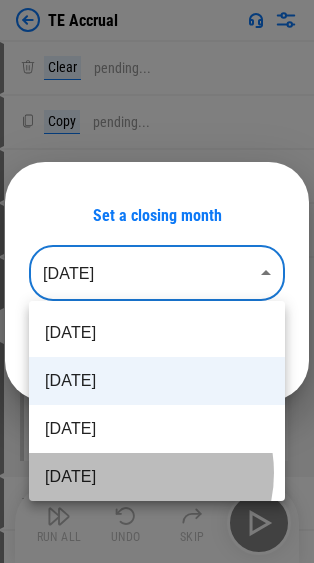 click on "Apr 2025" at bounding box center [157, 477] 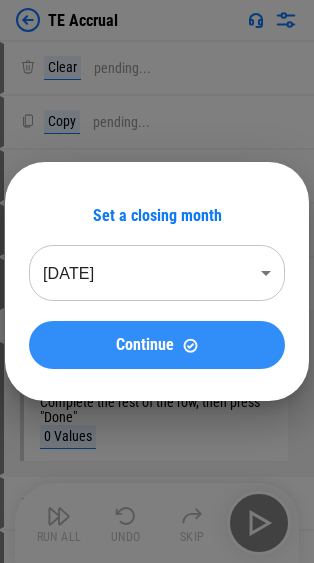 click on "Continue" at bounding box center [157, 345] 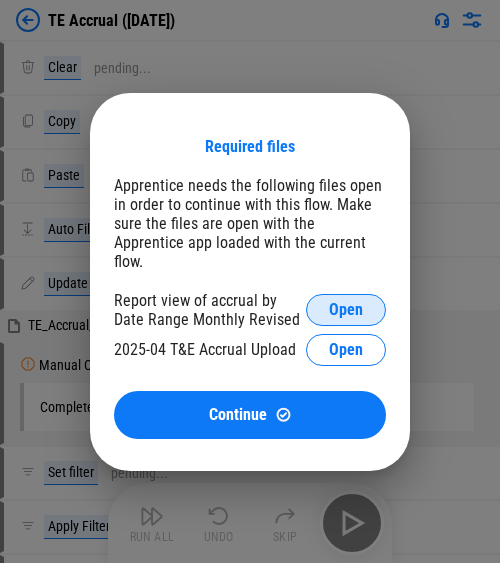 click on "Open" at bounding box center (346, 310) 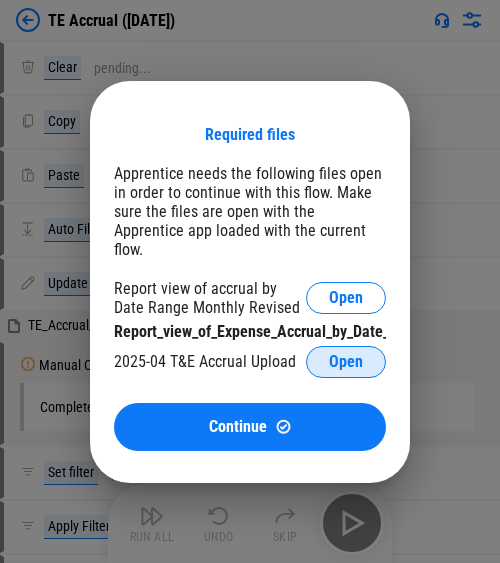 click on "Open" at bounding box center [346, 362] 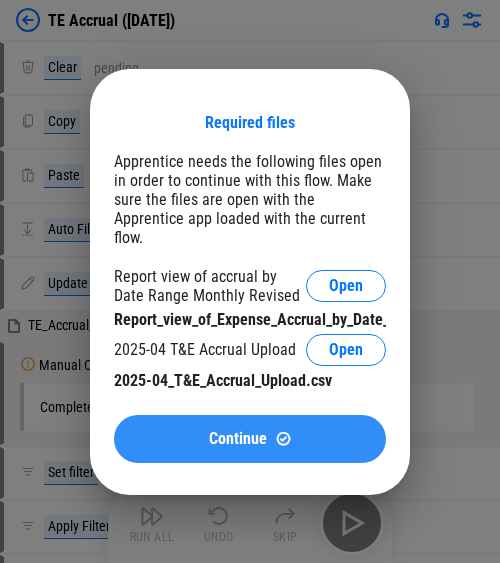 click on "Continue" at bounding box center [250, 439] 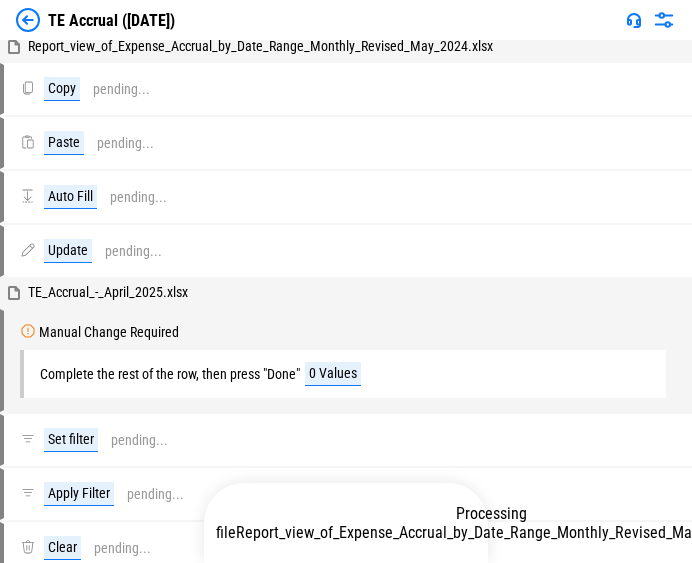 scroll, scrollTop: 65, scrollLeft: 0, axis: vertical 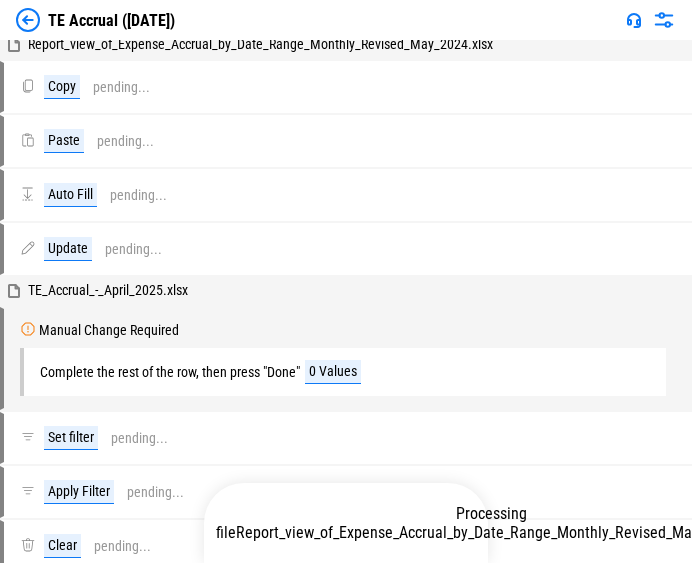 click on "Report_view_of_Expense_Accrual_by_Date_Range_Monthly_Revised_May_2024.xlsx" at bounding box center (501, 532) 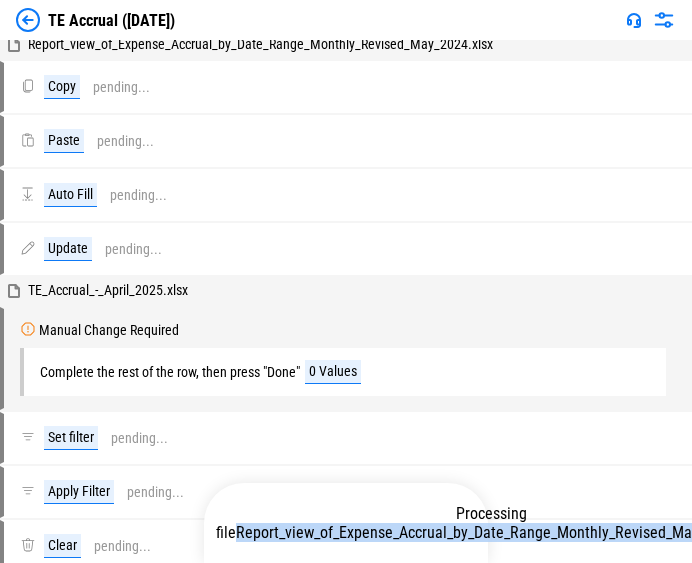 click on "Report_view_of_Expense_Accrual_by_Date_Range_Monthly_Revised_May_2024.xlsx" at bounding box center [501, 532] 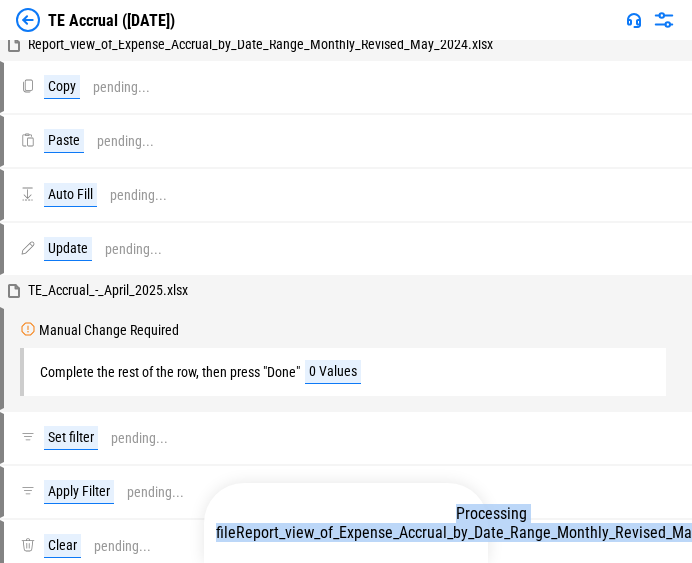 click on "Report_view_of_Expense_Accrual_by_Date_Range_Monthly_Revised_May_2024.xlsx" at bounding box center (501, 532) 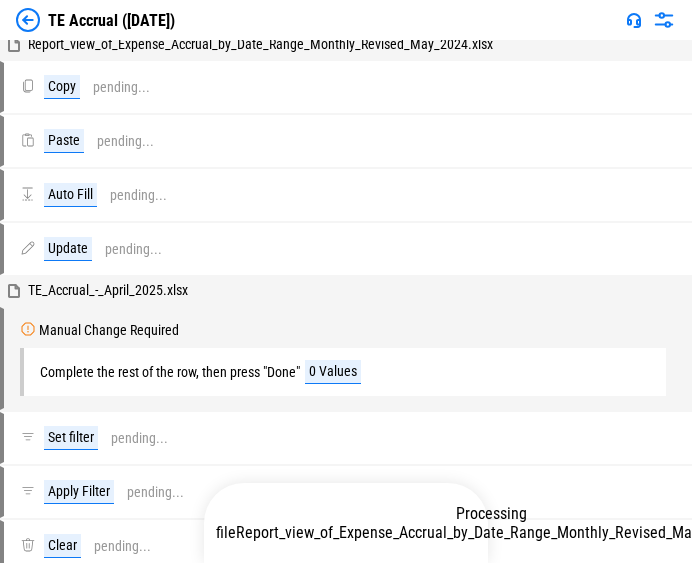 click on "Report_view_of_Expense_Accrual_by_Date_Range_Monthly_Revised_May_2024.xlsx" at bounding box center [501, 532] 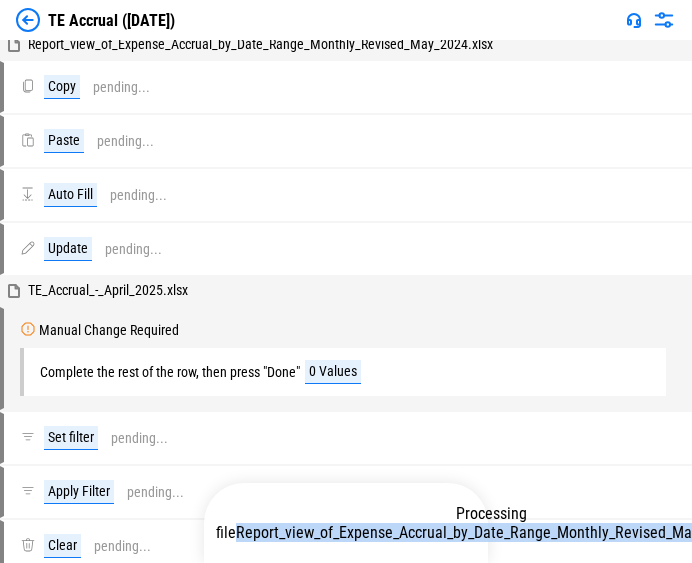 click on "Report_view_of_Expense_Accrual_by_Date_Range_Monthly_Revised_May_2024.xlsx" at bounding box center (501, 532) 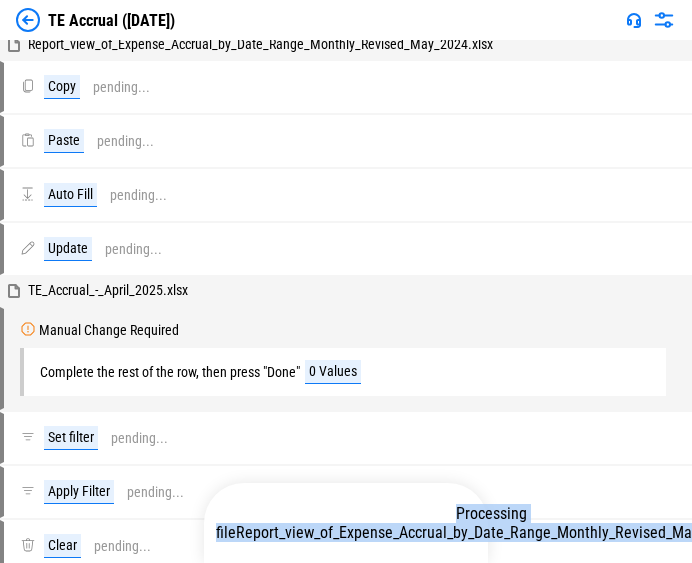 click on "Report_view_of_Expense_Accrual_by_Date_Range_Monthly_Revised_May_2024.xlsx" at bounding box center (501, 532) 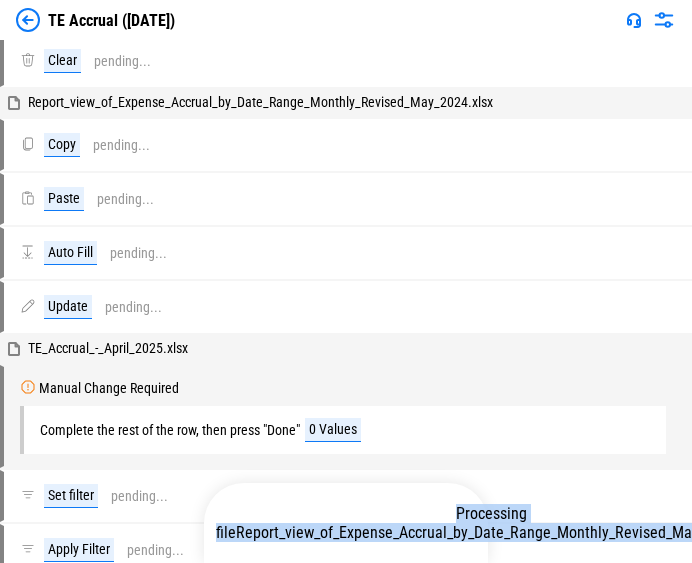 scroll, scrollTop: 5, scrollLeft: 0, axis: vertical 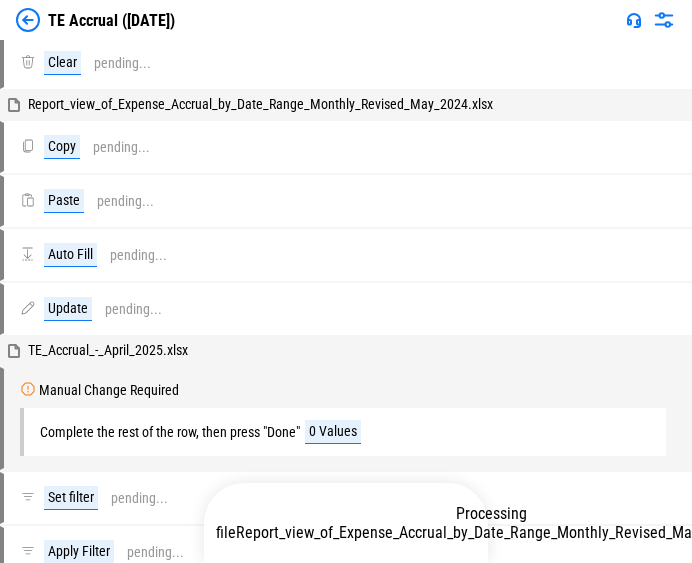 click on "Set filter pending..." at bounding box center [346, 498] 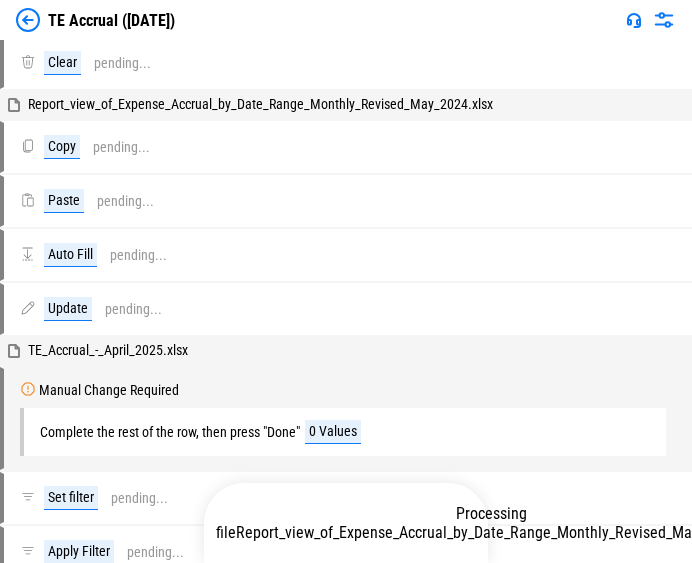 click on "Report_view_of_Expense_Accrual_by_Date_Range_Monthly_Revised_May_2024.xlsx" at bounding box center [501, 532] 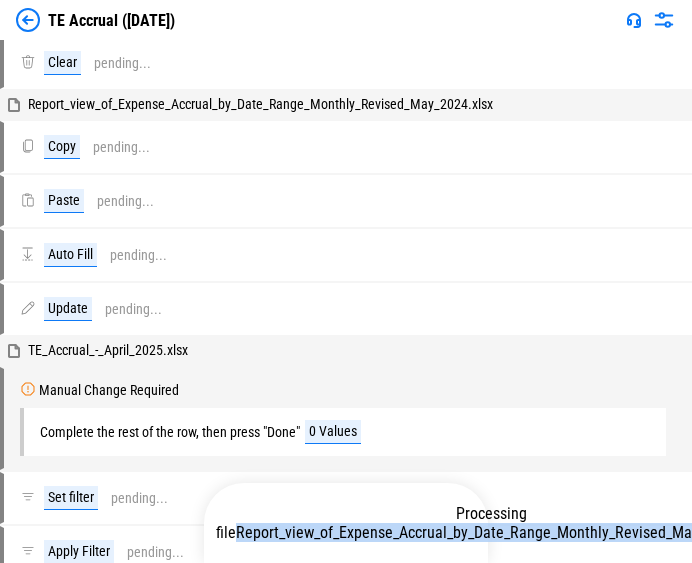 click on "Report_view_of_Expense_Accrual_by_Date_Range_Monthly_Revised_May_2024.xlsx" at bounding box center (501, 532) 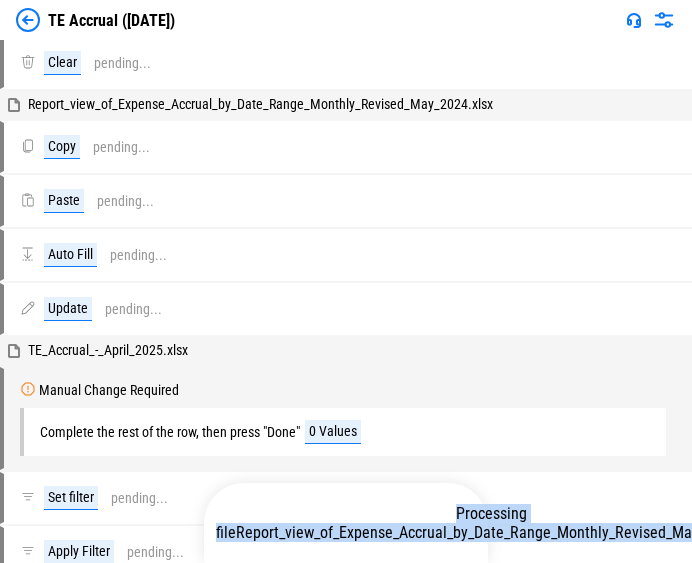 click on "Report_view_of_Expense_Accrual_by_Date_Range_Monthly_Revised_May_2024.xlsx" at bounding box center (501, 532) 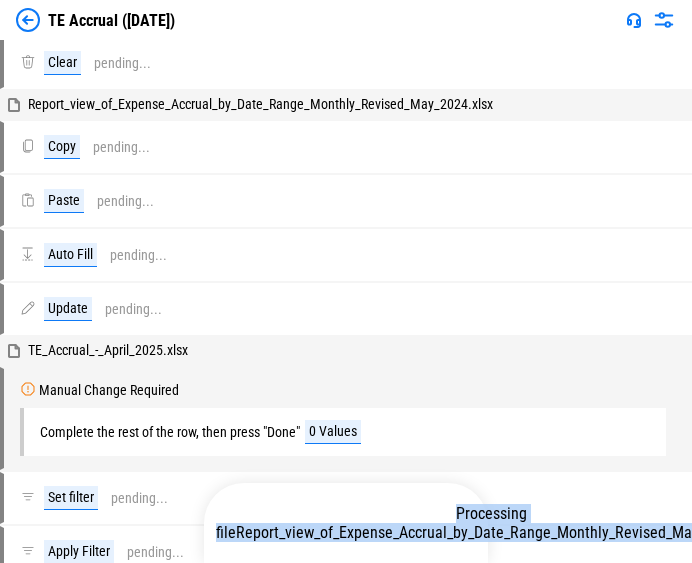 click on "Processing file  Report_view_of_Expense_Accrual_by_Date_Range_Monthly_Revised_May_2024.xlsx" at bounding box center [348, 523] 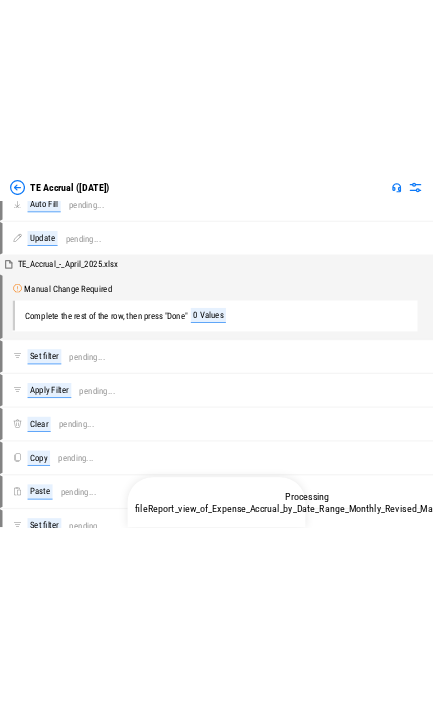 scroll, scrollTop: 0, scrollLeft: 0, axis: both 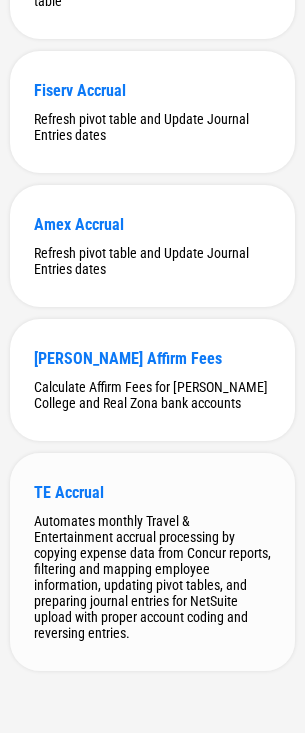 click on "TE Accrual Automates monthly Travel & Entertainment accrual processing by copying expense data from Concur reports, filtering and mapping employee information, updating pivot tables, and preparing journal entries for NetSuite upload with proper account coding and reversing entries." at bounding box center (152, 562) 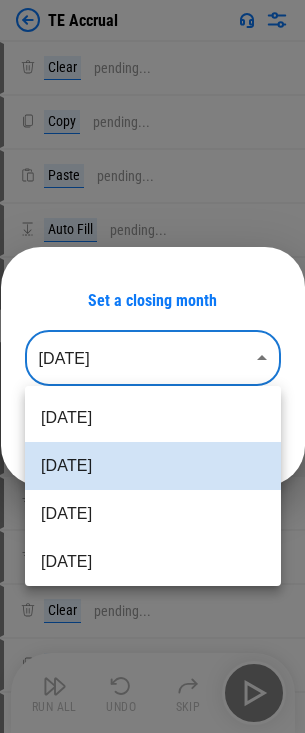 click on "TE Accrual  Clear pending... Copy pending... Paste pending... Auto Fill pending... Update pending... TE_.xlsx Manual Change Required Complete the rest of the row, then press "Done" 0 Values Set filter pending... Apply Filter pending... Clear pending... Copy pending... Paste pending... Set filter pending... Apply Filter pending... Remove Rows pending... Clear All Filters pending... Remove filter pending... Refresh Pivot Table pending... Manual Change Required Please make sure all the rows are expanded in the pivot table. Clear pending... Update pending... Update pending... Update pending... Update pending... Update pending... Copy pending... Paste Values pending... Paste Values pending... Copy pending... Paste pending... Copy pending... Paste pending... Copy pending... Paste pending... Copy pending... Paste Values pending... Update pending... Auto Fill pending... Copy pending... Paste Values pending... Update pending... Auto Fill pending... Flow End Run All Undo Skip
Set a closing month [DATE]" at bounding box center (152, 366) 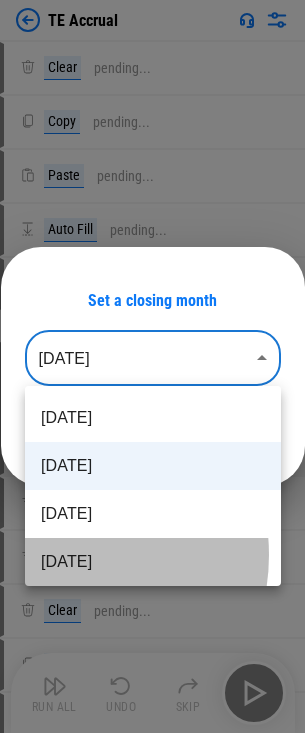 click on "[DATE]" at bounding box center [153, 562] 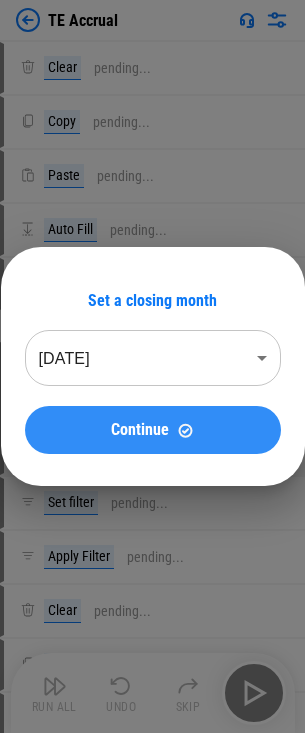 click on "Continue" at bounding box center [153, 430] 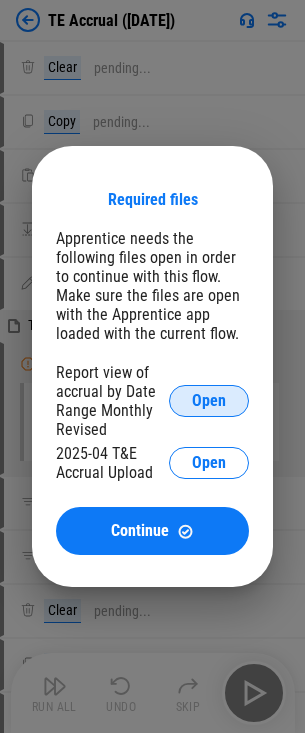 click on "Open" at bounding box center [209, 401] 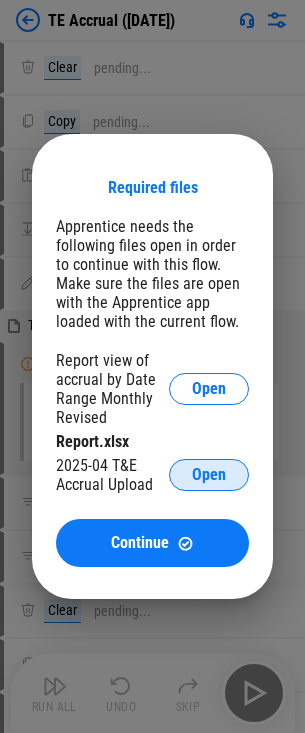 click on "Open" at bounding box center (209, 475) 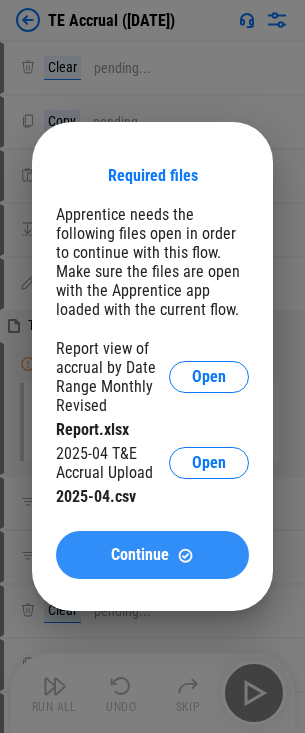click on "Continue" at bounding box center [152, 555] 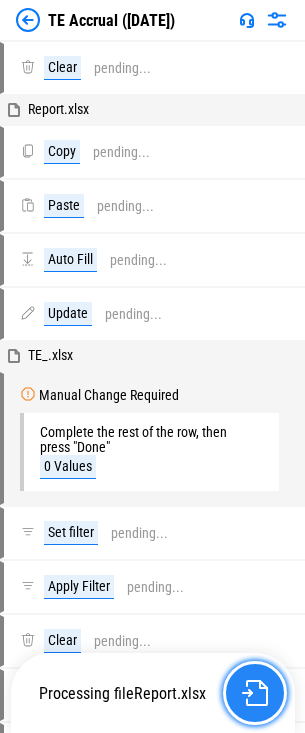 click at bounding box center (255, 693) 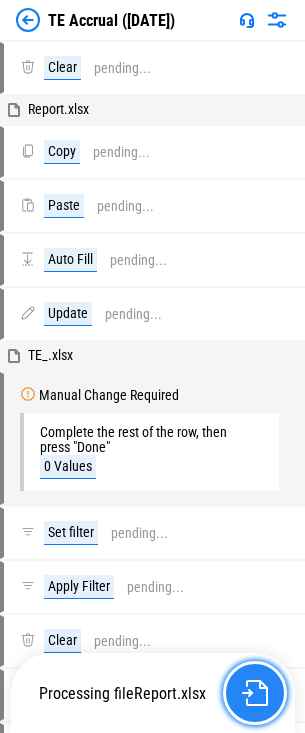 click at bounding box center [255, 693] 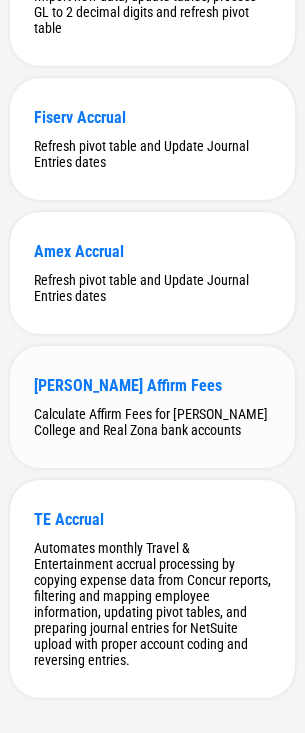 scroll, scrollTop: 531, scrollLeft: 0, axis: vertical 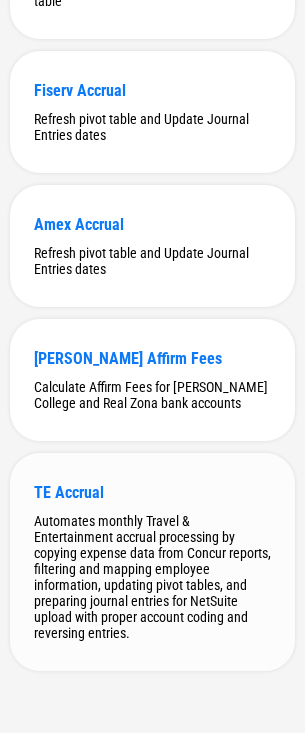 click on "TE Accrual" at bounding box center [152, 492] 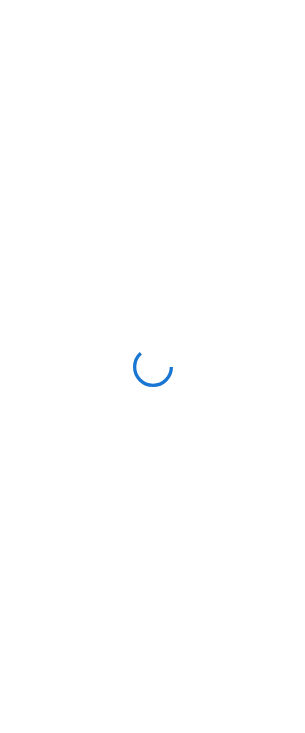 scroll, scrollTop: 0, scrollLeft: 0, axis: both 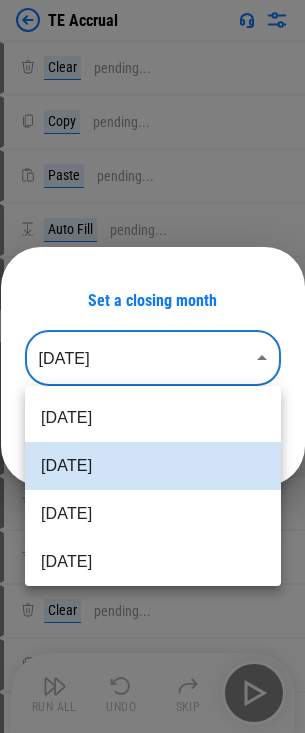 click on "TE Accrual  Clear pending... Copy pending... Paste pending... Auto Fill pending... Update pending... Report.xlsx Manual Change Required Complete the rest of the row, then press "Done" 0 Values Set filter pending... Apply Filter pending... Clear pending... Copy pending... Paste pending... Set filter pending... Apply Filter pending... Remove Rows pending... Clear All Filters pending... Remove filter pending... Refresh Pivot Table pending... Manual Change Required Please make sure all the rows are expanded in the pivot table. Clear pending... Update pending... Update pending... Update pending... Update pending... Update pending... Copy pending... Paste Values pending... Paste Values pending... Copy pending... Paste pending... Copy pending... Paste pending... Copy pending... Paste pending... Copy pending... Paste Values pending... Update pending... Auto Fill pending... Copy pending... Paste Values pending... Update pending... Auto Fill pending... Flow End Run All Undo Skip
Set a closing month ​" at bounding box center (152, 366) 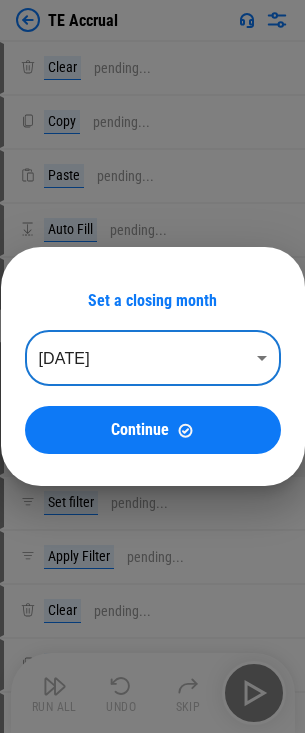 click on "Continue" at bounding box center (153, 430) 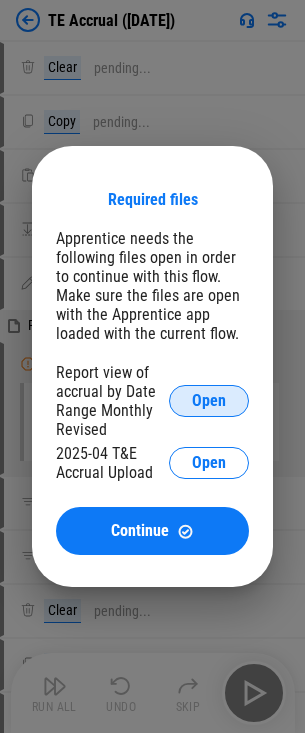 click on "Open" at bounding box center [209, 401] 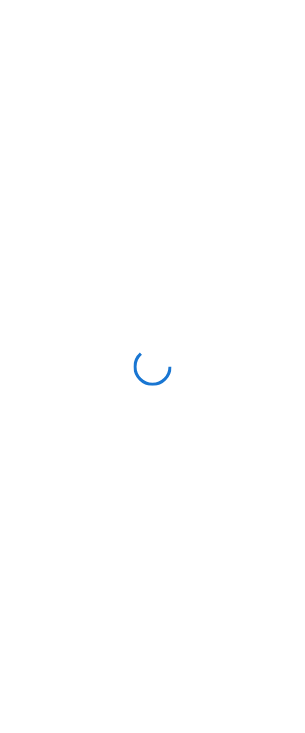 scroll, scrollTop: 0, scrollLeft: 0, axis: both 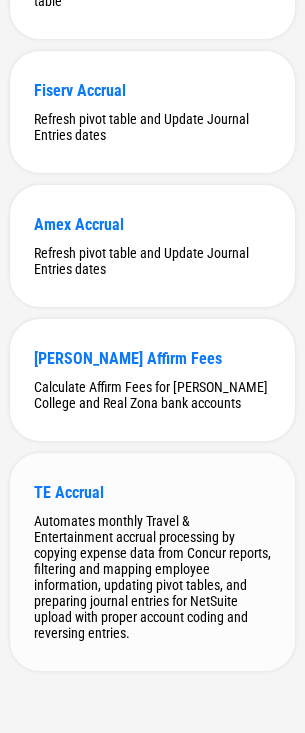click on "TE Accrual" at bounding box center (152, 492) 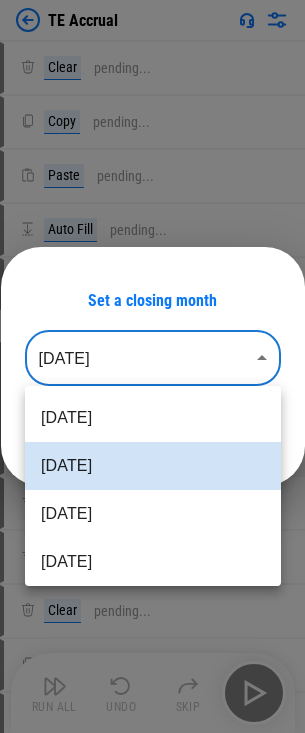 click on "TE Accrual  Clear pending... Copy pending... Paste pending... Auto Fill pending... Update pending... Report.xlsx Manual Change Required Complete the rest of the row, then press "Done" 0 Values Set filter pending... Apply Filter pending... Clear pending... Copy pending... Paste pending... Set filter pending... Apply Filter pending... Remove Rows pending... Clear All Filters pending... Remove filter pending... Refresh Pivot Table pending... Manual Change Required Please make sure all the rows are expanded in the pivot table. Clear pending... Update pending... Update pending... Update pending... Update pending... Update pending... Copy pending... Paste Values pending... Paste Values pending... Copy pending... Paste pending... Copy pending... Paste pending... Copy pending... Paste pending... Copy pending... Paste Values pending... Update pending... Auto Fill pending... Copy pending... Paste Values pending... Update pending... Auto Fill pending... Flow End Run All Undo Skip
Set a closing month ​" at bounding box center [152, 366] 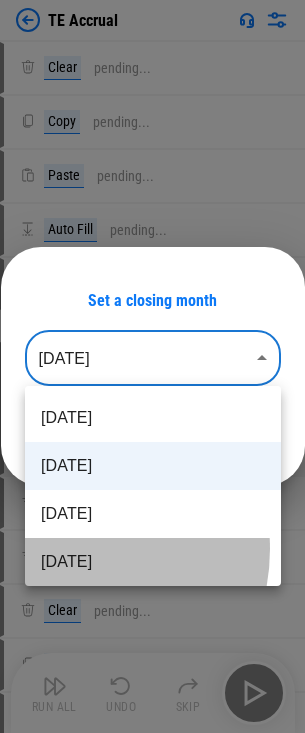 click on "[DATE]" at bounding box center (153, 562) 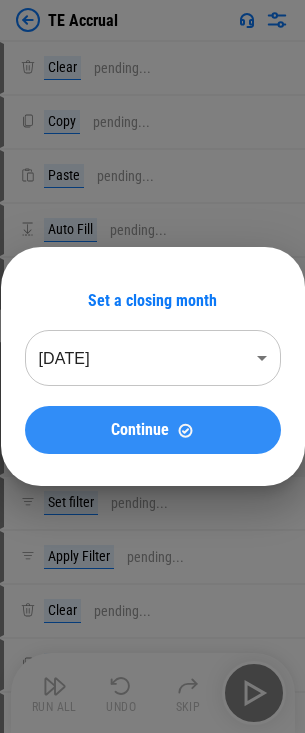 click on "Continue" at bounding box center [153, 430] 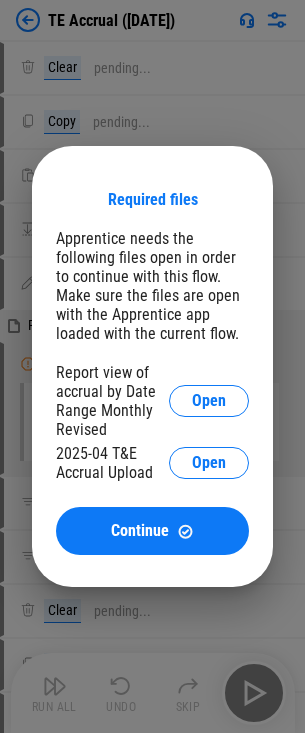 click on "Report view of accrual by Date Range Monthly Revised Open" at bounding box center (152, 401) 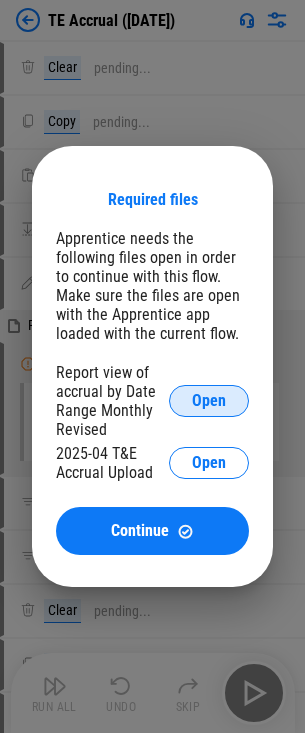 click on "Open" at bounding box center [209, 401] 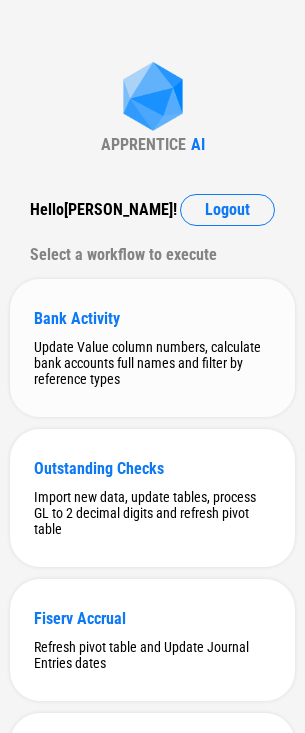 scroll, scrollTop: 500, scrollLeft: 0, axis: vertical 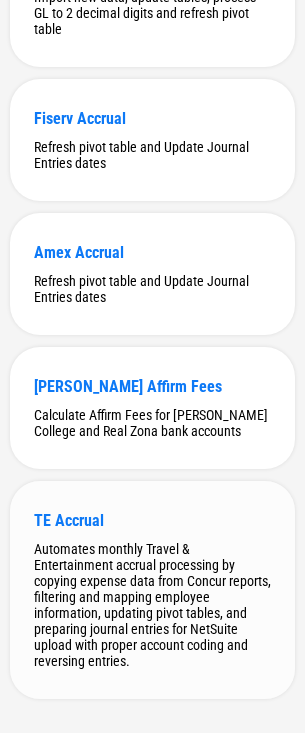 click on "TE Accrual" at bounding box center [152, 520] 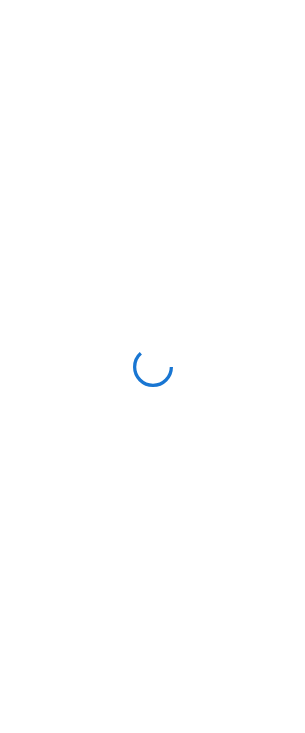 scroll, scrollTop: 0, scrollLeft: 0, axis: both 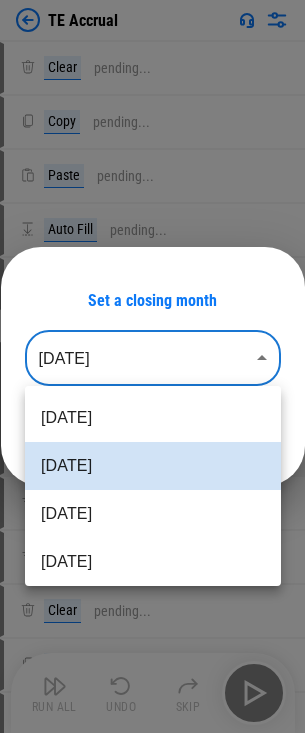 click on "TE Accrual  Clear pending... Copy pending... Paste pending... Auto Fill pending... Update pending... Report.xlsx Manual Change Required Complete the rest of the row, then press "Done" 0 Values Set filter pending... Apply Filter pending... Clear pending... Copy pending... Paste pending... Set filter pending... Apply Filter pending... Remove Rows pending... Clear All Filters pending... Remove filter pending... Refresh Pivot Table pending... Manual Change Required Please make sure all the rows are expanded in the pivot table. Clear pending... Update pending... Update pending... Update pending... Update pending... Update pending... Copy pending... Paste Values pending... Paste Values pending... Copy pending... Paste pending... Copy pending... Paste pending... Copy pending... Paste pending... Copy pending... Paste Values pending... Update pending... Auto Fill pending... Copy pending... Paste Values pending... Update pending... Auto Fill pending... Flow End Run All Undo Skip
Set a closing month ​" at bounding box center (152, 366) 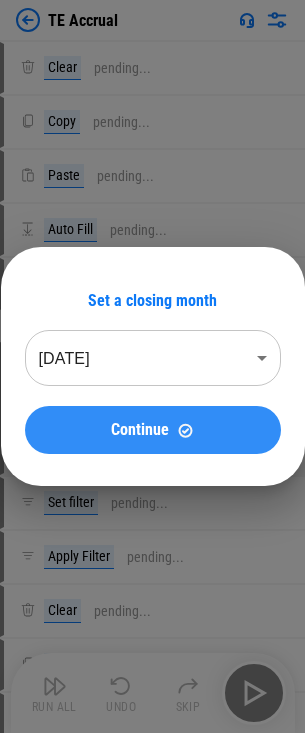 click on "Continue" at bounding box center (140, 430) 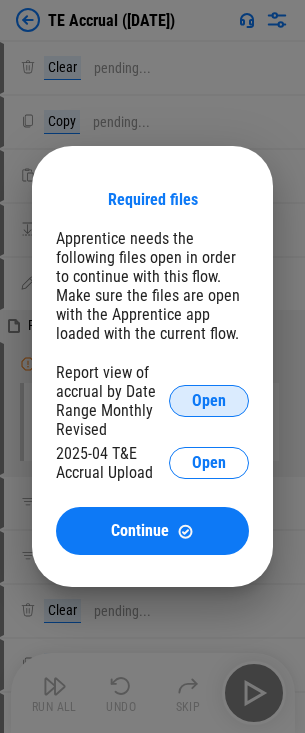 click on "Open" at bounding box center [209, 401] 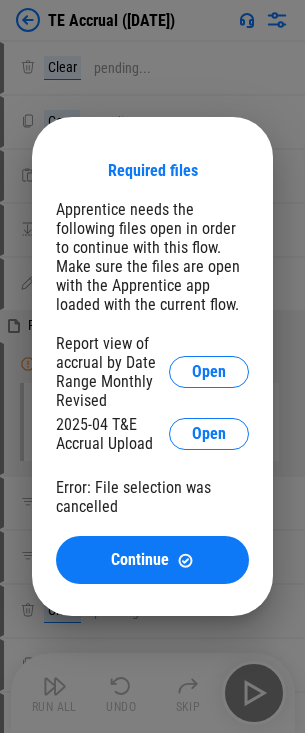 click on "Required files Apprentice needs the following files open in order to continue with this flow. Make sure the files are open with the Apprentice app loaded with the current flow. Report view of accrual by Date Range Monthly Revised Open 2025-04 T&E Accrual Upload Open Error: File selection was cancelled Continue" at bounding box center (152, 366) 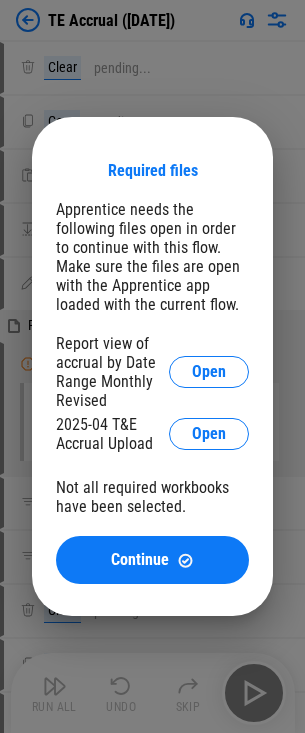 click on "Required files Apprentice needs the following files open in order to continue with this flow. Make sure the files are open with the Apprentice app loaded with the current flow. Report view of accrual by Date Range Monthly Revised Open 2025-04 T&E Accrual Upload Open Not all required workbooks have been selected. Continue" at bounding box center (152, 366) 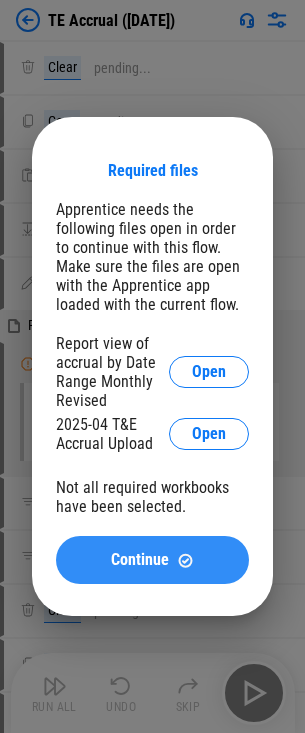click on "Continue" at bounding box center (140, 560) 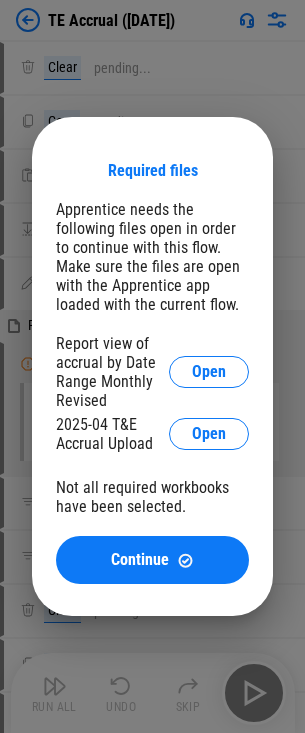 click on "Required files Apprentice needs the following files open in order to continue with this flow. Make sure the files are open with the Apprentice app loaded with the current flow. Report view of accrual by Date Range Monthly Revised Open 2025-04 T&E Accrual Upload Open Not all required workbooks have been selected. Continue" at bounding box center [152, 366] 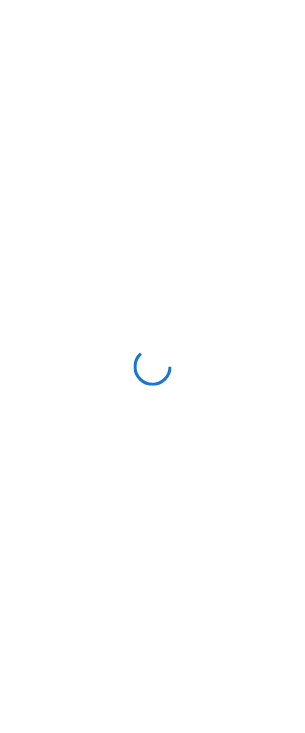scroll, scrollTop: 0, scrollLeft: 0, axis: both 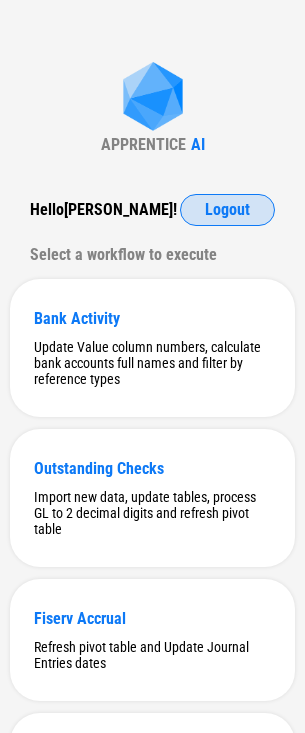 click on "Logout" at bounding box center [227, 210] 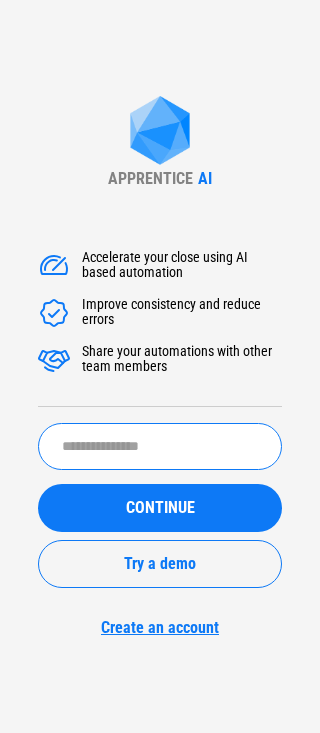click at bounding box center [160, 446] 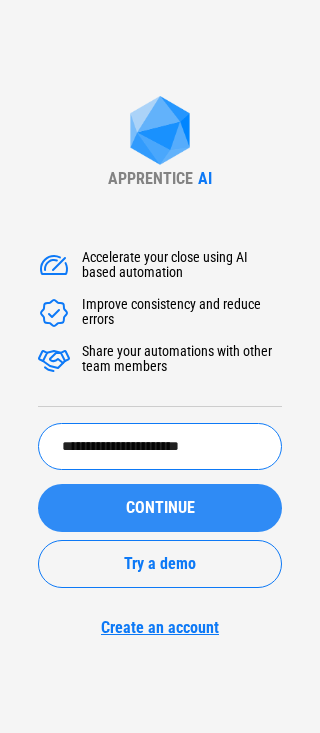 click on "CONTINUE" at bounding box center (160, 508) 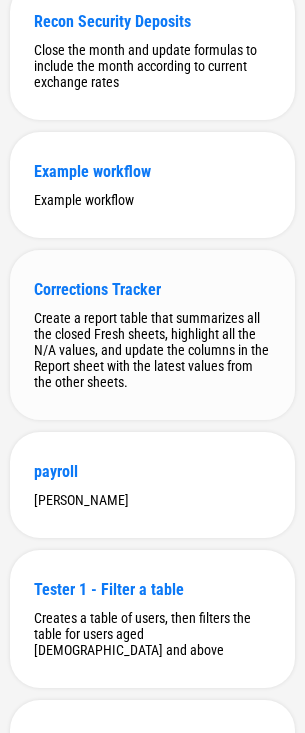scroll, scrollTop: 8677, scrollLeft: 0, axis: vertical 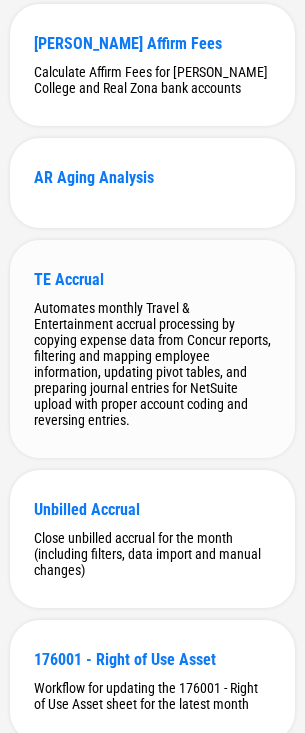 click on "TE Accrual Automates monthly Travel & Entertainment accrual processing by copying expense data from Concur reports, filtering and mapping employee information, updating pivot tables, and preparing journal entries for NetSuite upload with proper account coding and reversing entries." at bounding box center (152, 349) 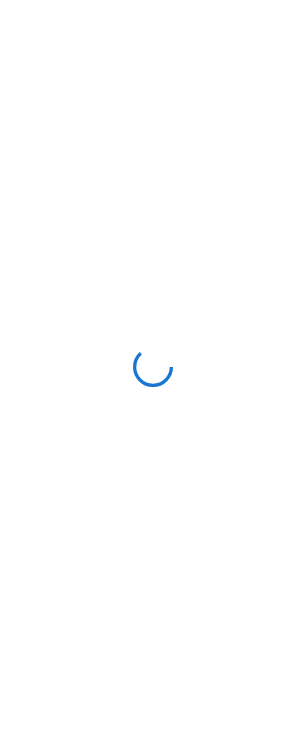 scroll, scrollTop: 0, scrollLeft: 0, axis: both 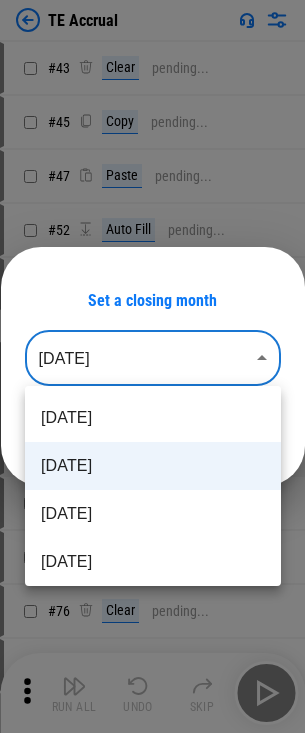 click on "TE Accrual  # 43 Clear pending... # 45 Copy pending... # 47 Paste pending... # 52 Auto Fill pending... # 65 Update pending... Report.xlsx # 66 Manual Change Required Complete the rest of the row, then press "Done" 0 Values # 74 Set filter pending... # 75 Apply Filter pending... # 76 Clear pending... # 77 Copy pending... # 79 Paste pending... # 81 Set filter pending... # 82 Apply Filter pending... # 84 Remove Rows pending... # 85 Clear All Filters pending... # 86 Remove filter pending... # 88 Refresh Pivot Table pending... # 89 Manual Change Required Please make sure all the rows are expanded in the pivot table. # 94 Clear pending... # 95 Update pending... # 96 Update pending... # 97 Update pending... # 98 Update pending... # 99 Update pending... # 102 Copy pending... # 104 Paste Values pending... # 105 Paste Values pending... # 107 Copy pending... # 108 Paste pending... # 109 Copy pending... # 110 Paste pending... # 111 Copy pending... # 112 Paste pending... # 115 Copy pending... # 117 Paste Values #" at bounding box center (152, 366) 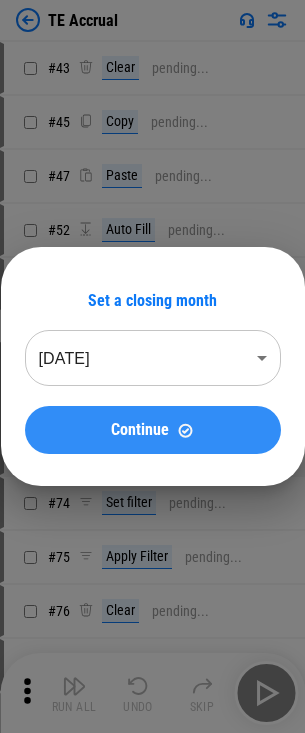 click on "Continue" at bounding box center (153, 430) 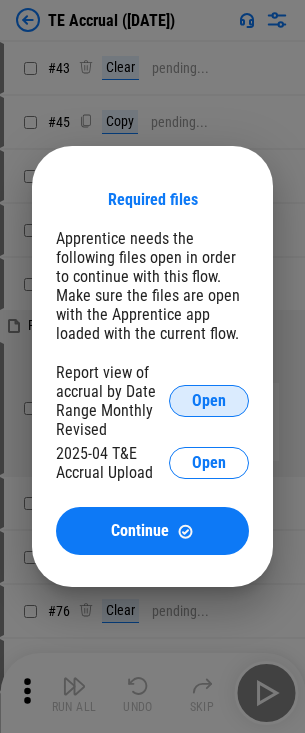 click on "Open" at bounding box center [209, 401] 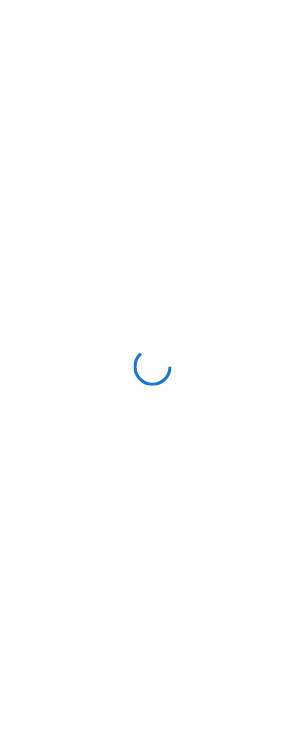 scroll, scrollTop: 0, scrollLeft: 0, axis: both 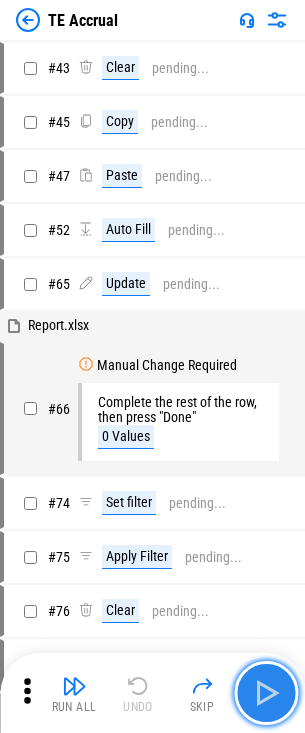 click at bounding box center (266, 693) 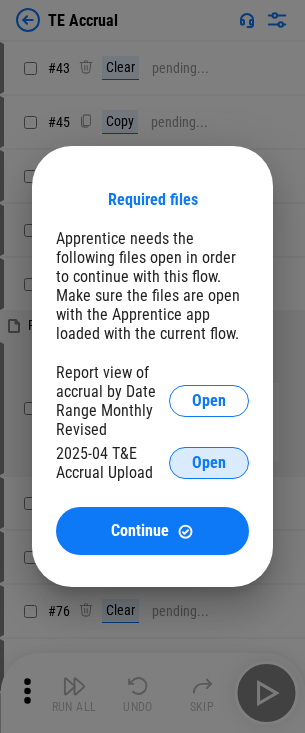 click on "Open" at bounding box center (209, 463) 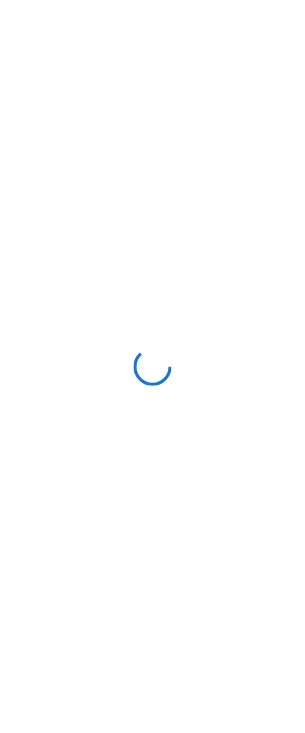 scroll, scrollTop: 0, scrollLeft: 0, axis: both 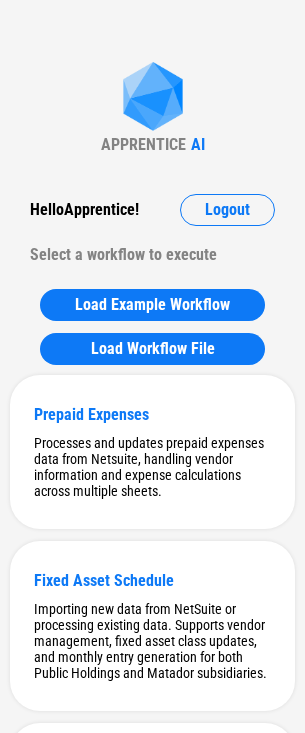 click on "APPRENTICE AI Hello  Apprentice ! Logout Select a workflow to execute Load Example Workflow Load Workflow File Prepaid Expenses Processes and updates prepaid expenses data from Netsuite, handling vendor information and expense calculations across multiple sheets. Fixed Asset Schedule Importing new data from NetSuite or processing existing data. Supports vendor management, fixed asset class updates, and monthly entry generation for both Public Holdings and Matador subsidiaries. Hedging Workflow to handle hedging operations including importing and processing data from Poalim and FairValue files and updating the month sheet accordingly Leases adds new month rows to all sheets, and updates Lead sheet accordingly Digital Content Capitalization Importing and processing trial balance data, update formulas in allocation table, and update formulas in JE for the new month. SBC importing new Expense table, removing zeroes, updating pivot table and adding new month column JE for Hedging Vendors Fill the vendor column DD" at bounding box center (152, 5594) 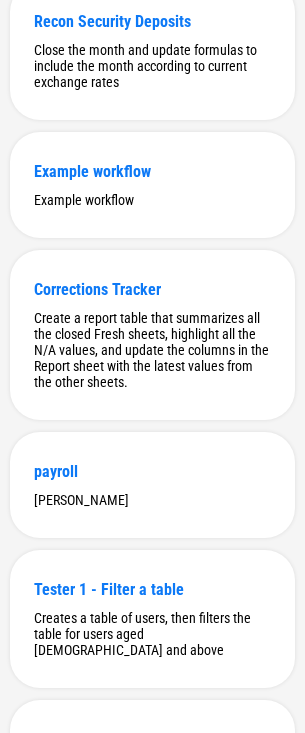 scroll, scrollTop: 8677, scrollLeft: 0, axis: vertical 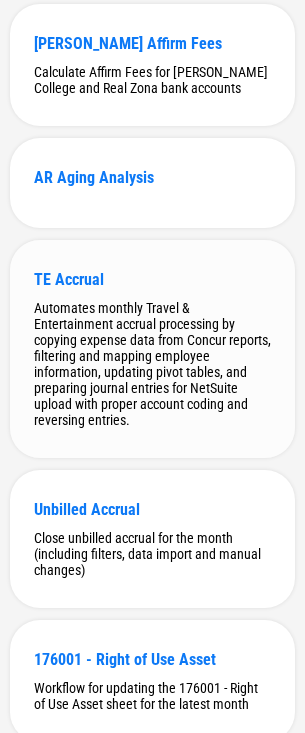 click on "TE Accrual" at bounding box center (152, 279) 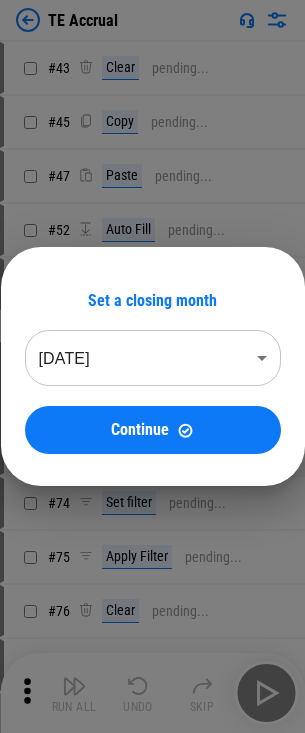 click on "TE Accrual  # 43 Clear pending... # 45 Copy pending... # 47 Paste pending... # 52 Auto Fill pending... # 65 Update pending... TE_.xlsx # 66 Manual Change Required Complete the rest of the row, then press "Done" 0 Values # 74 Set filter pending... # 75 Apply Filter pending... # 76 Clear pending... # 77 Copy pending... # 79 Paste pending... # 81 Set filter pending... # 82 Apply Filter pending... # 84 Remove Rows pending... # 85 Clear All Filters pending... # 86 Remove filter pending... # 88 Refresh Pivot Table pending... # 89 Manual Change Required Please make sure all the rows are expanded in the pivot table. # 94 Clear pending... # 95 Update pending... # 96 Update pending... # 97 Update pending... # 98 Update pending... # 99 Update pending... # 102 Copy pending... # 104 Paste Values pending... # 105 Paste Values pending... # 107 Copy pending... # 108 Paste pending... # 109 Copy pending... # 110 Paste pending... # 111 Copy pending... # 112 Paste pending... # 115 Copy pending... # 117 Paste Values # #" at bounding box center [152, 366] 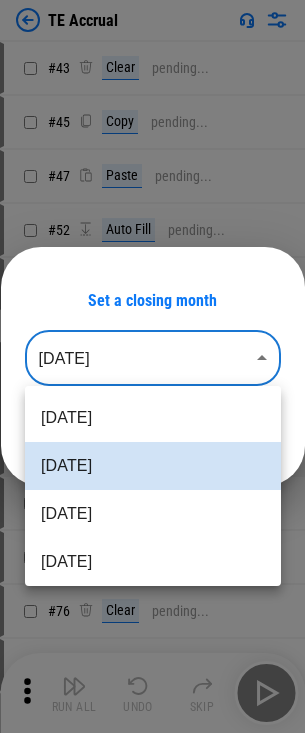 click on "Apr 2025" at bounding box center (153, 562) 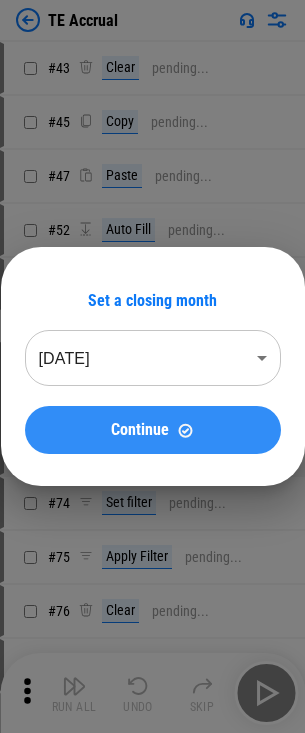 click on "Continue" at bounding box center (140, 430) 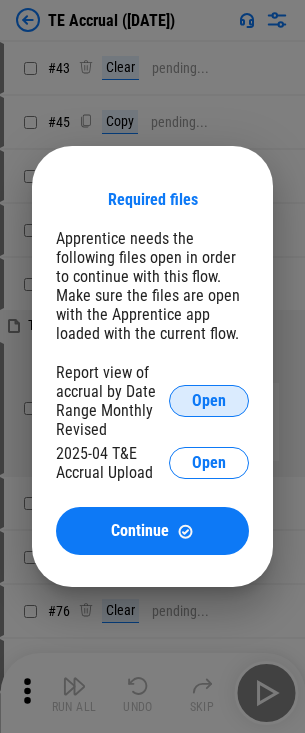 click on "Open" at bounding box center [209, 401] 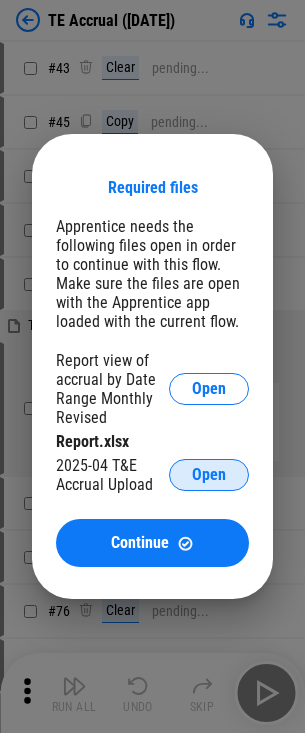 click on "Open" at bounding box center (209, 475) 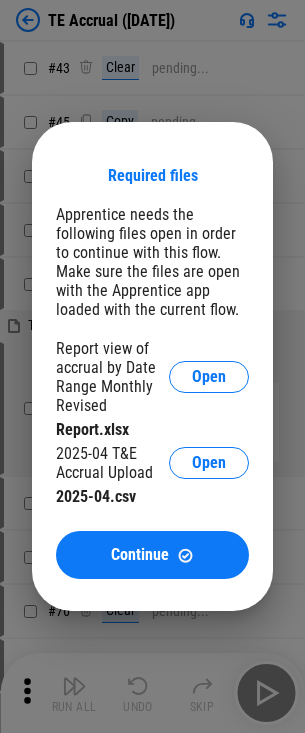 click on "Required files Apprentice needs the following files open in order to continue with this flow. Make sure the files are open with the Apprentice app loaded with the current flow. Report view of accrual by Date Range Monthly Revised Open Report.xlsx 2025-04 T&E Accrual Upload Open 2025-04.csv Continue" at bounding box center (152, 372) 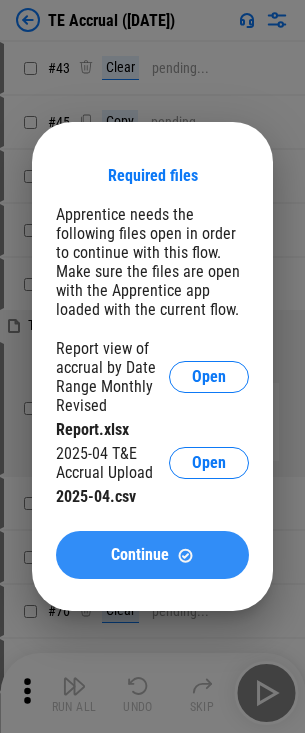 click on "Continue" at bounding box center (152, 555) 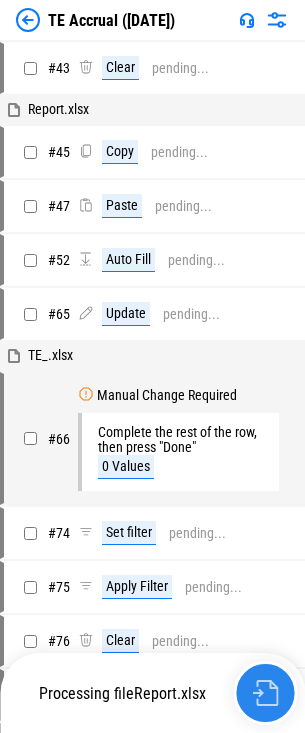 click at bounding box center [265, 693] 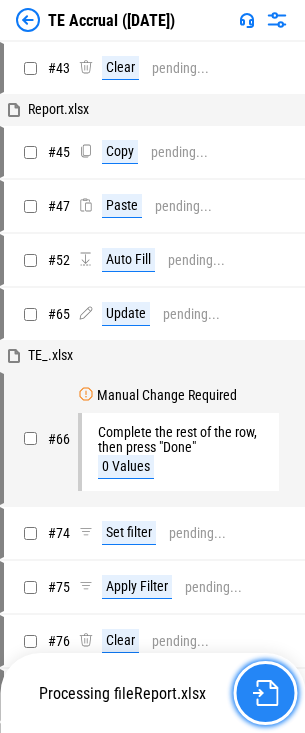 click at bounding box center (265, 693) 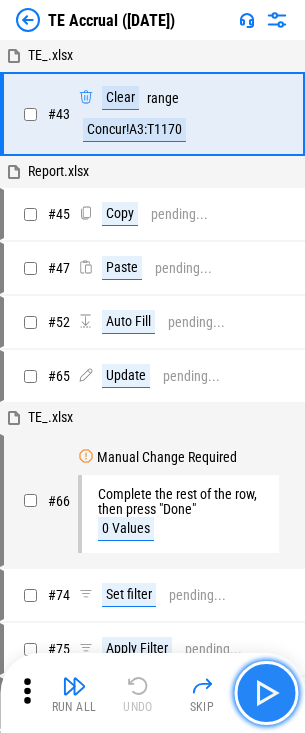 click at bounding box center (266, 693) 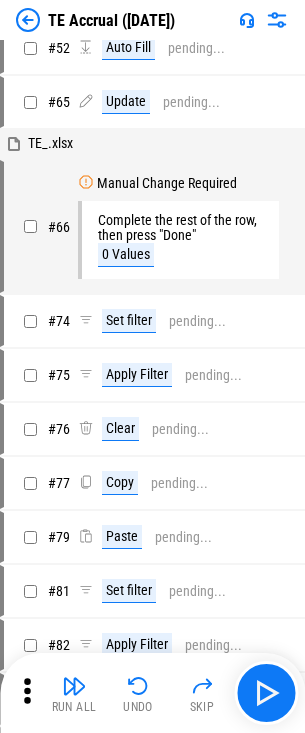 scroll, scrollTop: 0, scrollLeft: 0, axis: both 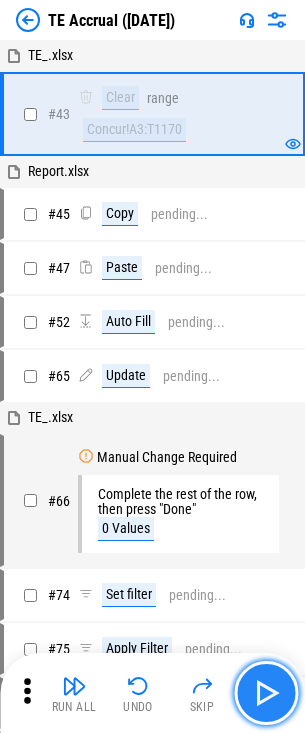 click at bounding box center (266, 693) 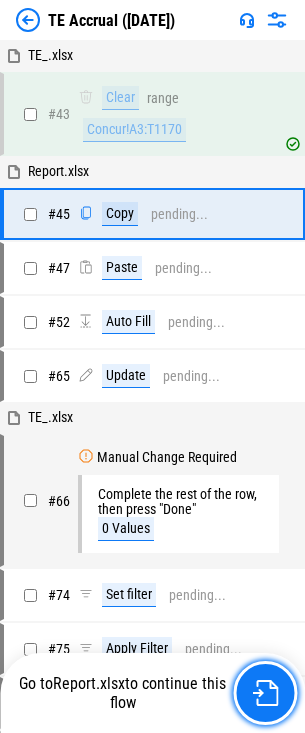 click at bounding box center [265, 693] 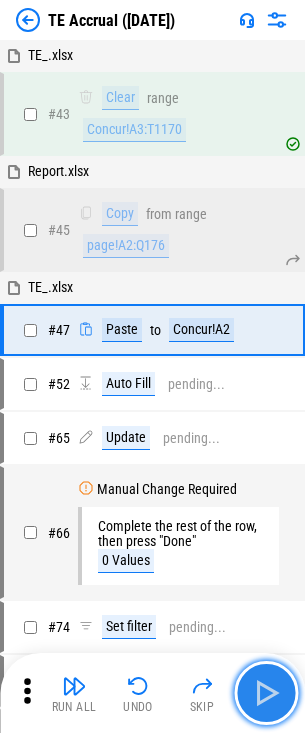 click at bounding box center [266, 693] 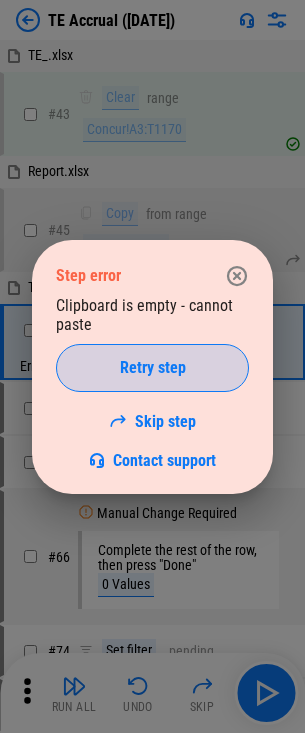 click on "Retry step" at bounding box center (153, 368) 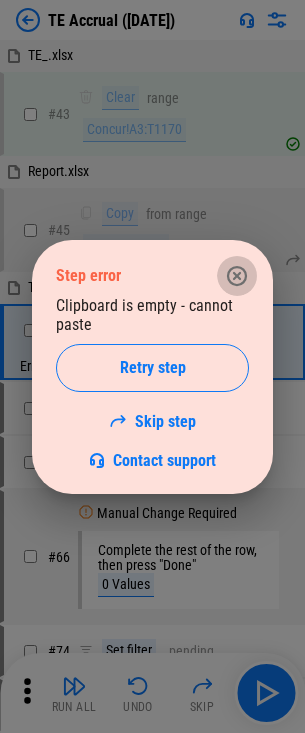 click 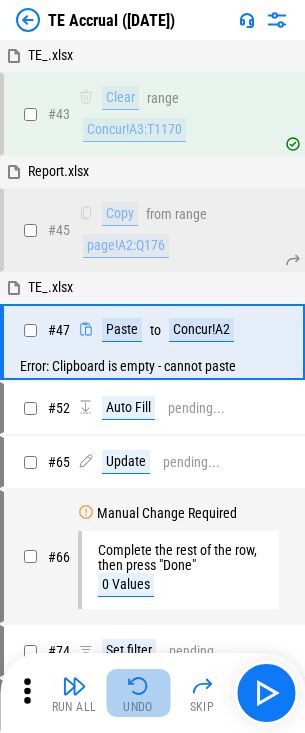 click on "Undo" at bounding box center [138, 693] 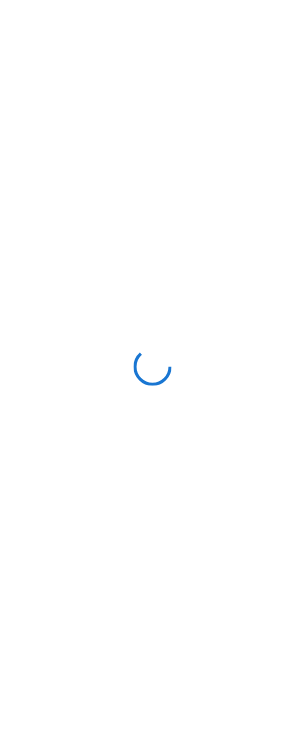 scroll, scrollTop: 0, scrollLeft: 0, axis: both 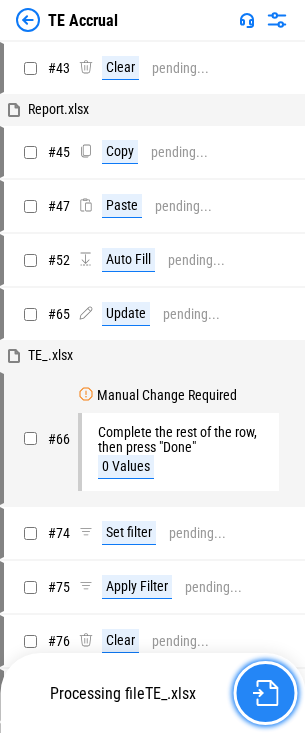 click at bounding box center (265, 693) 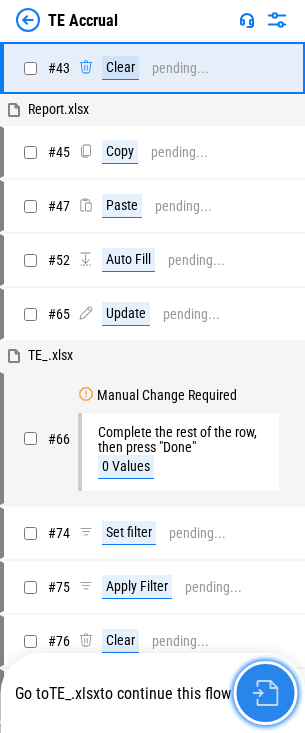 click at bounding box center [265, 693] 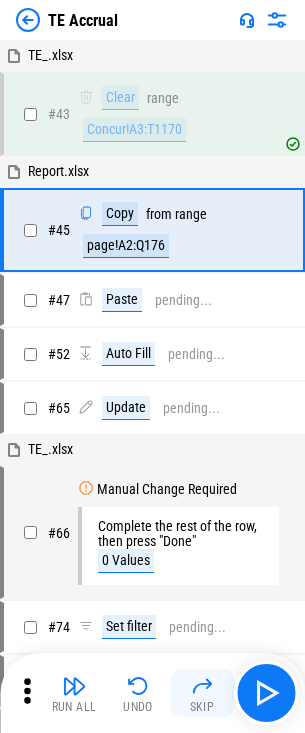 click on "Skip" at bounding box center [202, 693] 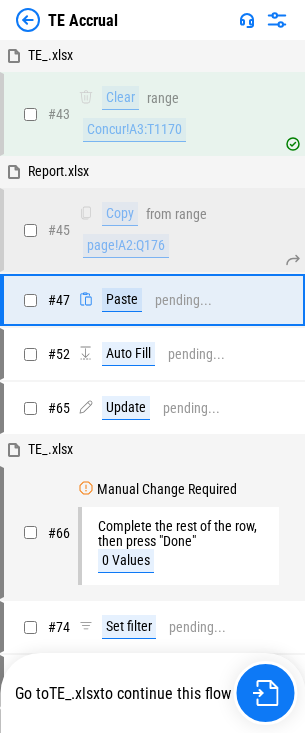 click on "Go to  TE_.xlsx  to continue this flow" at bounding box center [154, 693] 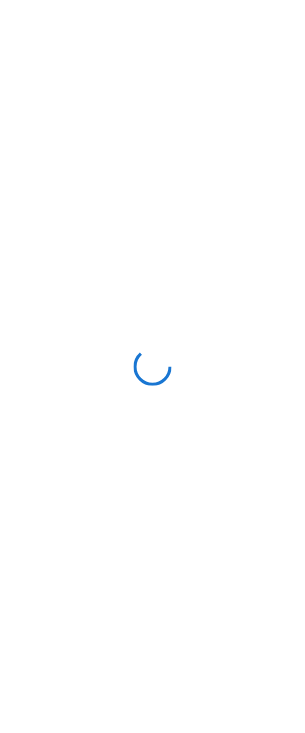 scroll, scrollTop: 0, scrollLeft: 0, axis: both 